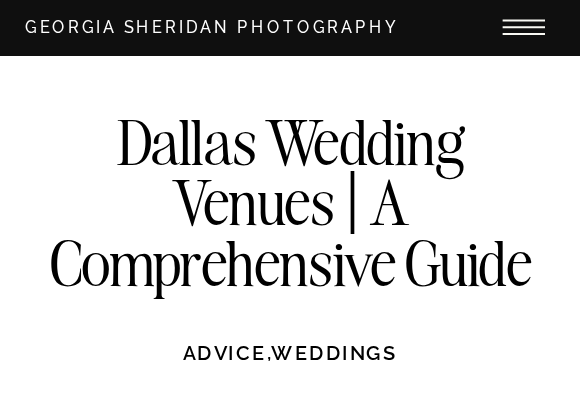 scroll, scrollTop: 0, scrollLeft: 0, axis: both 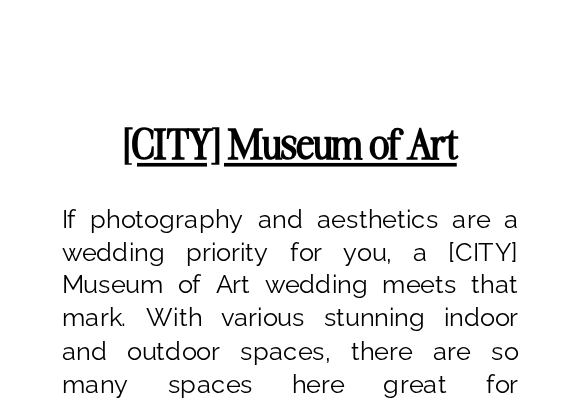 click on "www.nashersculpturecenter.org" at bounding box center (289, -70) 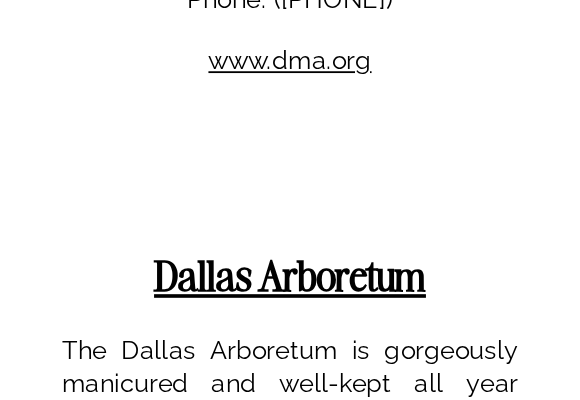 scroll, scrollTop: 7459, scrollLeft: 0, axis: vertical 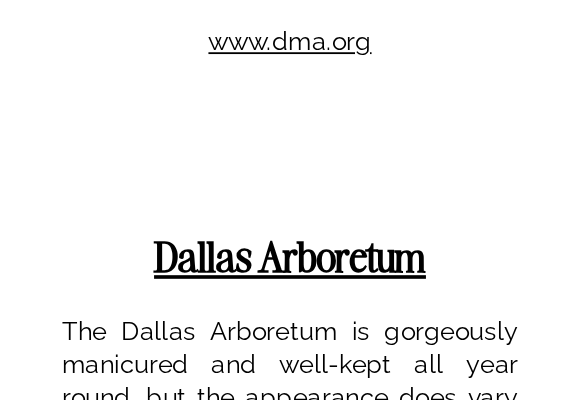 drag, startPoint x: 472, startPoint y: 284, endPoint x: 279, endPoint y: 286, distance: 193.01036 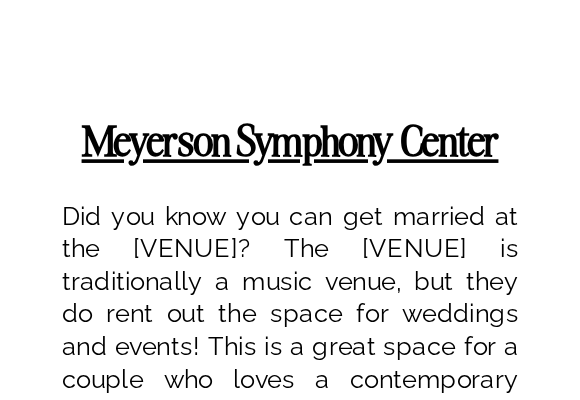 scroll, scrollTop: 9467, scrollLeft: 0, axis: vertical 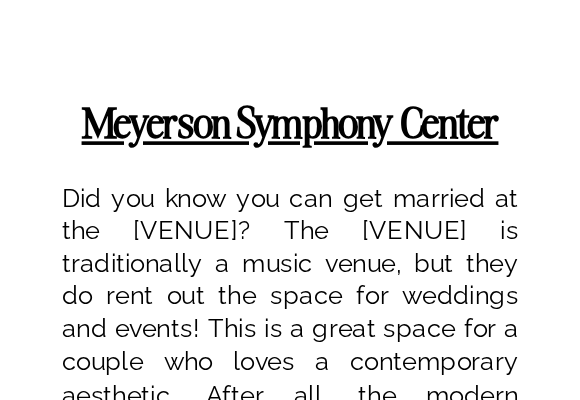 drag, startPoint x: 529, startPoint y: 117, endPoint x: 239, endPoint y: 118, distance: 290.0017 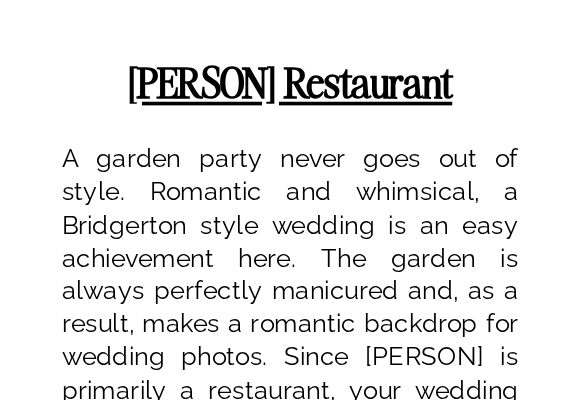 scroll, scrollTop: 10557, scrollLeft: 0, axis: vertical 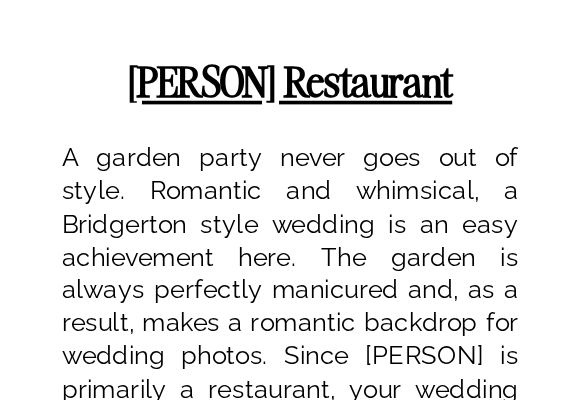 drag, startPoint x: 446, startPoint y: 147, endPoint x: 134, endPoint y: 143, distance: 312.02563 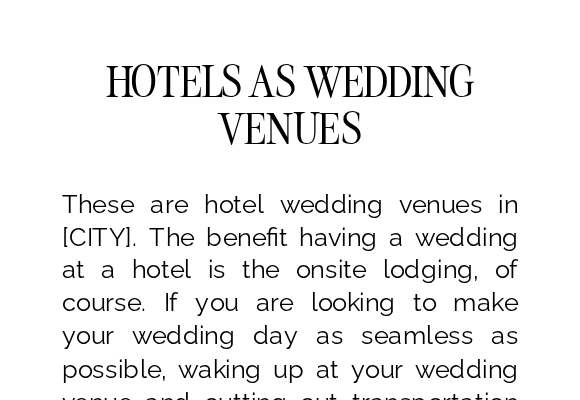scroll, scrollTop: 12084, scrollLeft: 0, axis: vertical 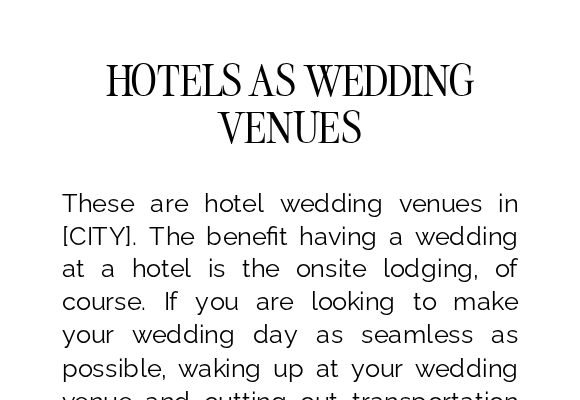 drag, startPoint x: 485, startPoint y: 122, endPoint x: 173, endPoint y: 130, distance: 312.10254 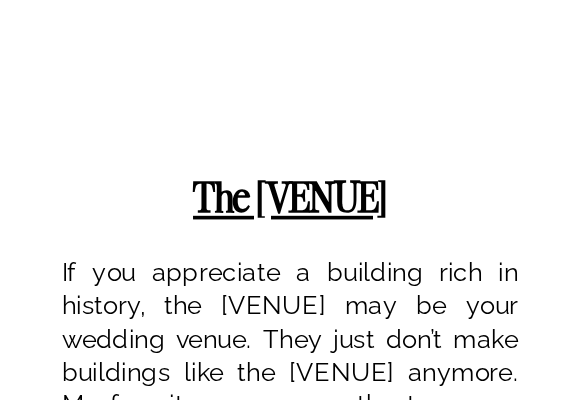 scroll, scrollTop: 14421, scrollLeft: 0, axis: vertical 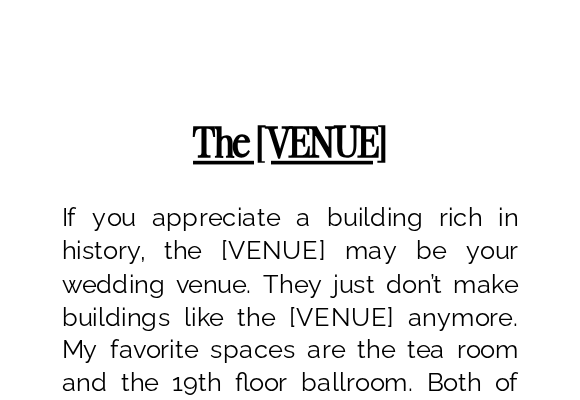drag, startPoint x: 490, startPoint y: 213, endPoint x: 91, endPoint y: 215, distance: 399.005 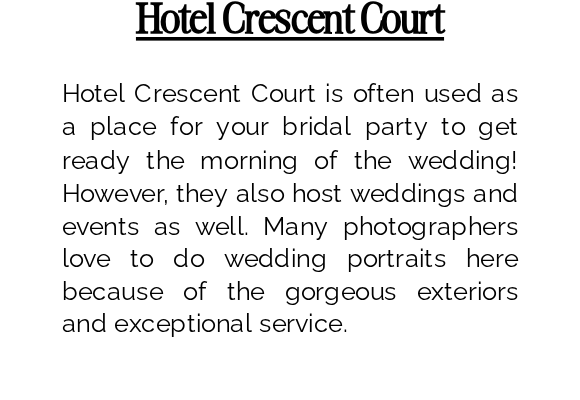 scroll, scrollTop: 16358, scrollLeft: 0, axis: vertical 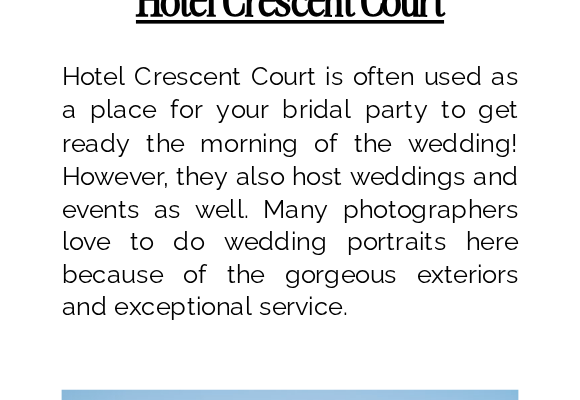 drag, startPoint x: 500, startPoint y: 105, endPoint x: 192, endPoint y: 112, distance: 308.07953 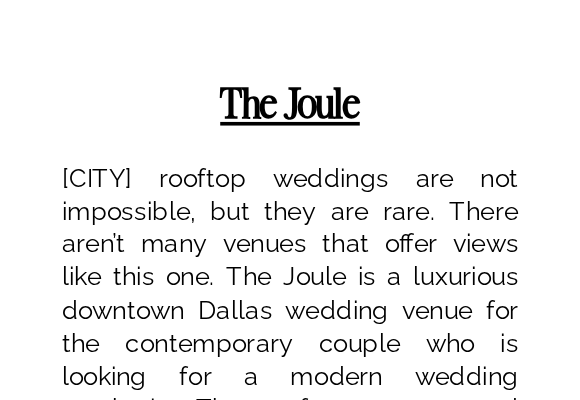 scroll, scrollTop: 17912, scrollLeft: 0, axis: vertical 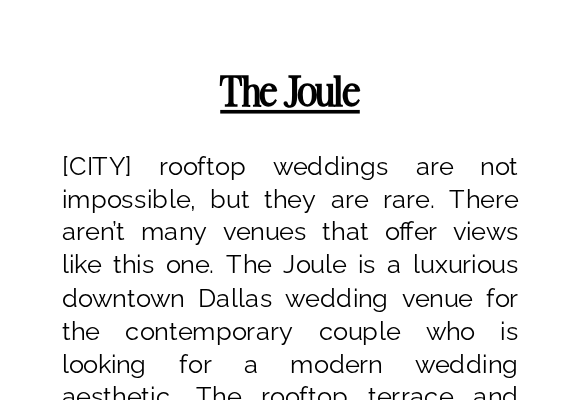 click on "Email Address: sales@crescentcourt.com Address: 400 Crescent Ct, Dallas, TX 75201 Phone: (214) 871-3200" at bounding box center (290, -251) 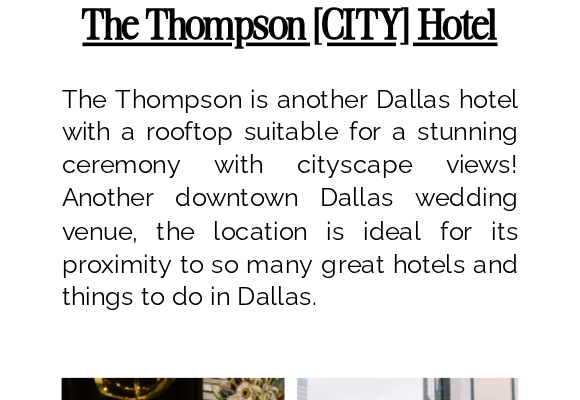 scroll, scrollTop: 19803, scrollLeft: 0, axis: vertical 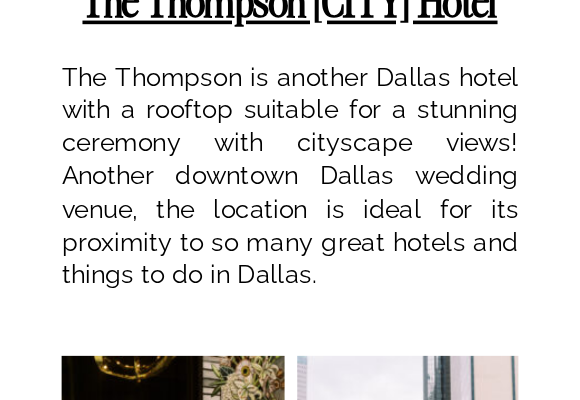 drag, startPoint x: 447, startPoint y: 137, endPoint x: 124, endPoint y: 135, distance: 323.0062 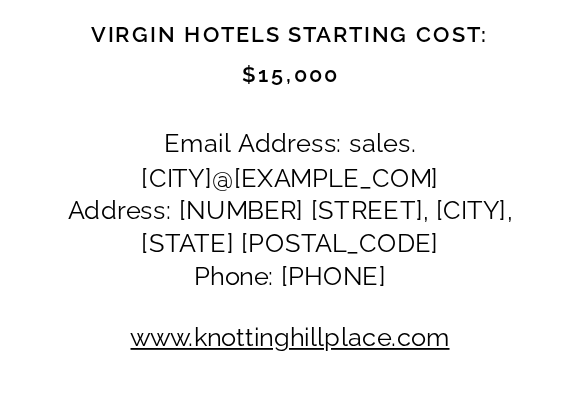 scroll, scrollTop: 21111, scrollLeft: 0, axis: vertical 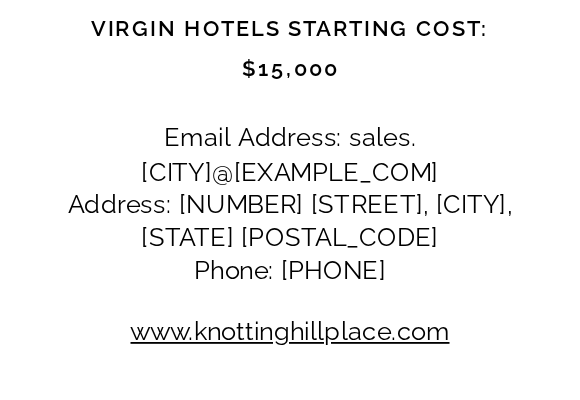 drag, startPoint x: 504, startPoint y: 88, endPoint x: 65, endPoint y: 92, distance: 439.01822 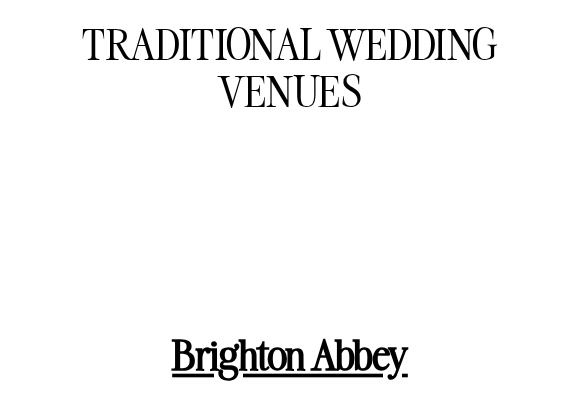 scroll, scrollTop: 21662, scrollLeft: 0, axis: vertical 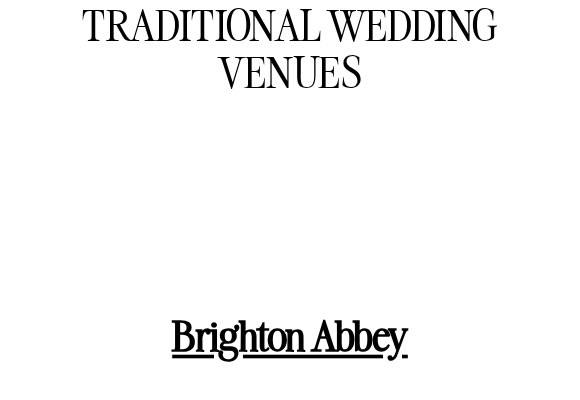 drag, startPoint x: 468, startPoint y: 137, endPoint x: 103, endPoint y: 132, distance: 365.03424 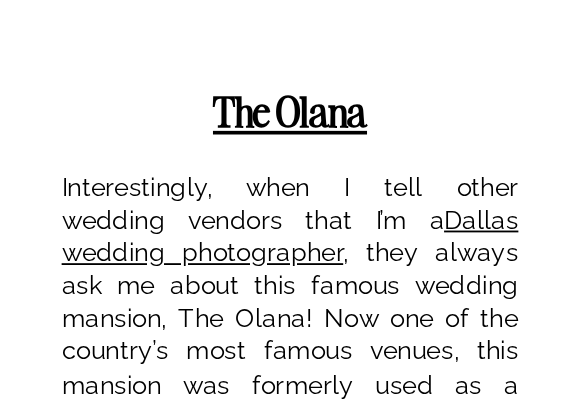 scroll, scrollTop: 23601, scrollLeft: 0, axis: vertical 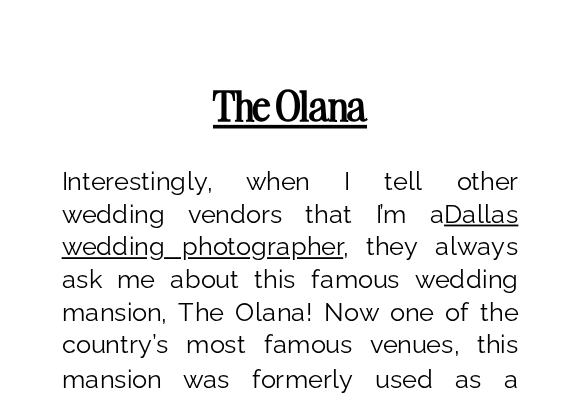 drag, startPoint x: 468, startPoint y: 246, endPoint x: 133, endPoint y: 240, distance: 335.05374 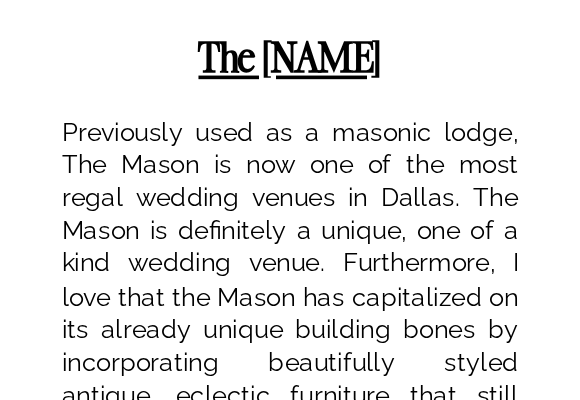 scroll, scrollTop: 25725, scrollLeft: 0, axis: vertical 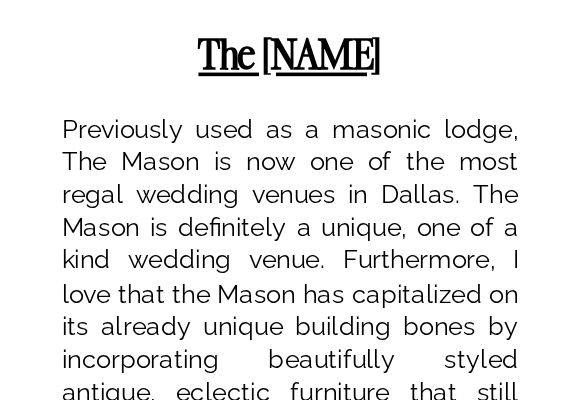 drag, startPoint x: 562, startPoint y: 127, endPoint x: 118, endPoint y: 121, distance: 444.04053 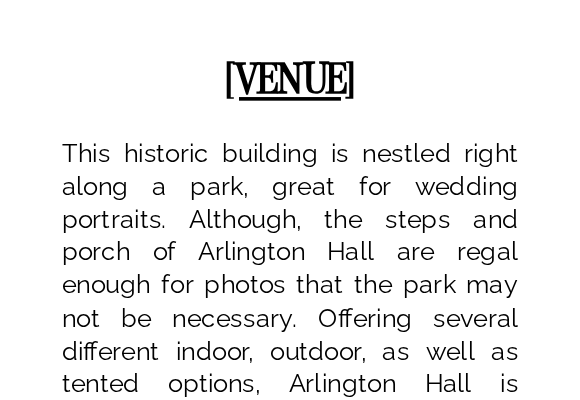 scroll, scrollTop: 26823, scrollLeft: 0, axis: vertical 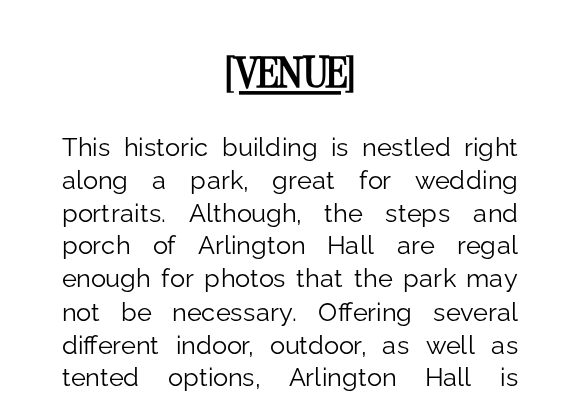 drag, startPoint x: 489, startPoint y: 113, endPoint x: 171, endPoint y: 107, distance: 318.0566 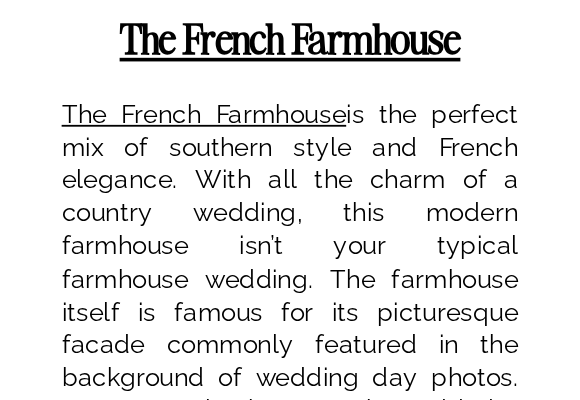scroll, scrollTop: 27820, scrollLeft: 0, axis: vertical 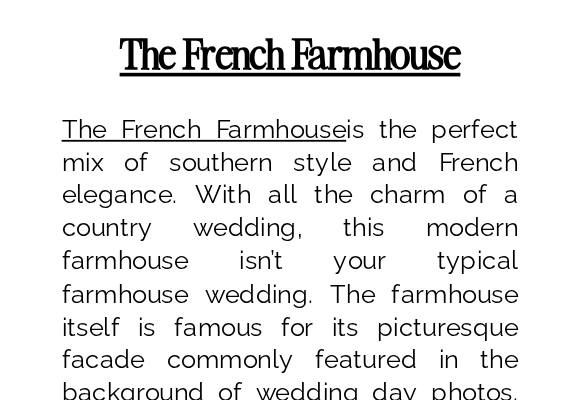 drag, startPoint x: 486, startPoint y: 127, endPoint x: 173, endPoint y: 128, distance: 313.0016 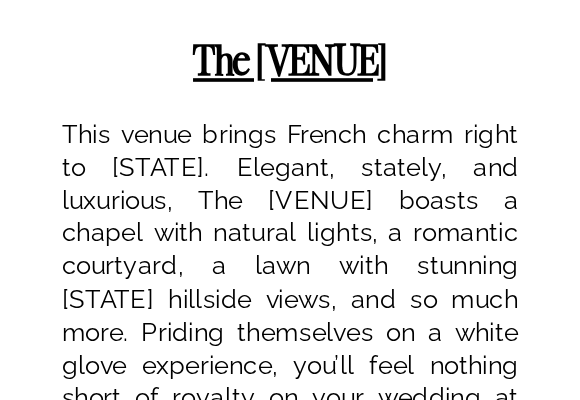 scroll, scrollTop: 29352, scrollLeft: 0, axis: vertical 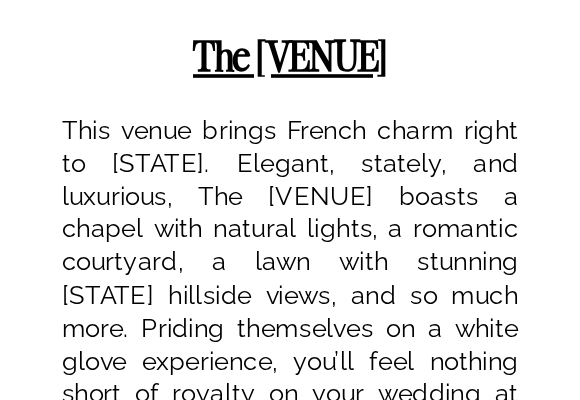 drag, startPoint x: 171, startPoint y: 168, endPoint x: 572, endPoint y: 177, distance: 401.10098 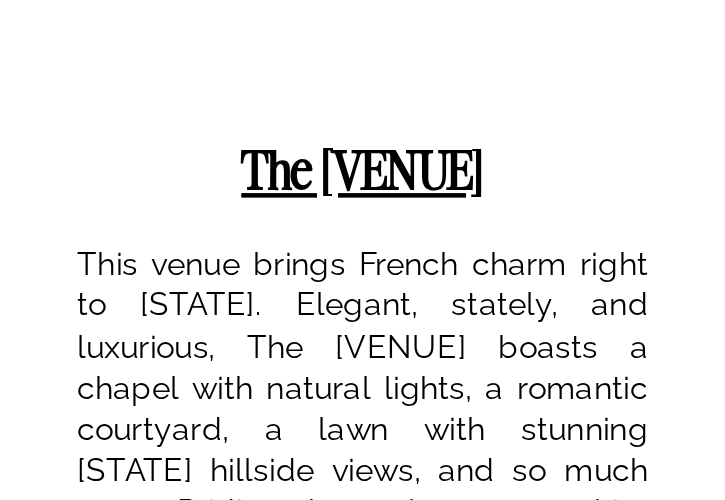 scroll, scrollTop: 35685, scrollLeft: 0, axis: vertical 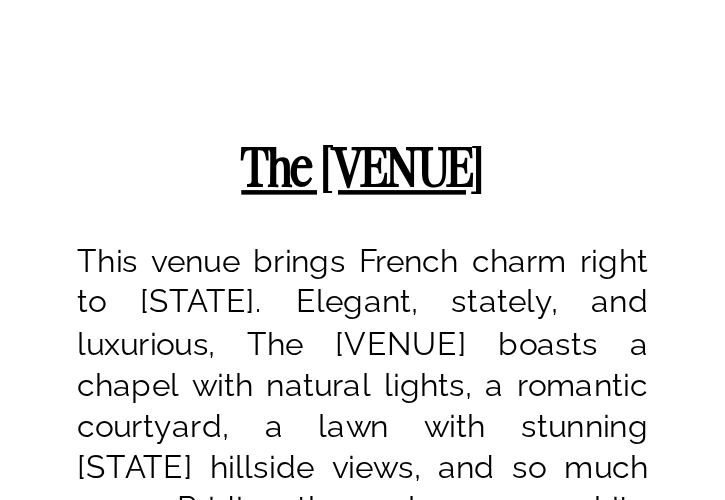 drag, startPoint x: 255, startPoint y: 274, endPoint x: 243, endPoint y: 274, distance: 12 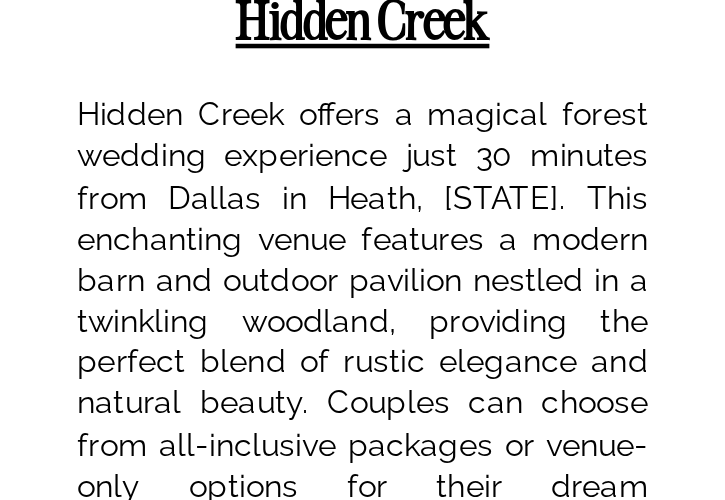 scroll, scrollTop: 36985, scrollLeft: 0, axis: vertical 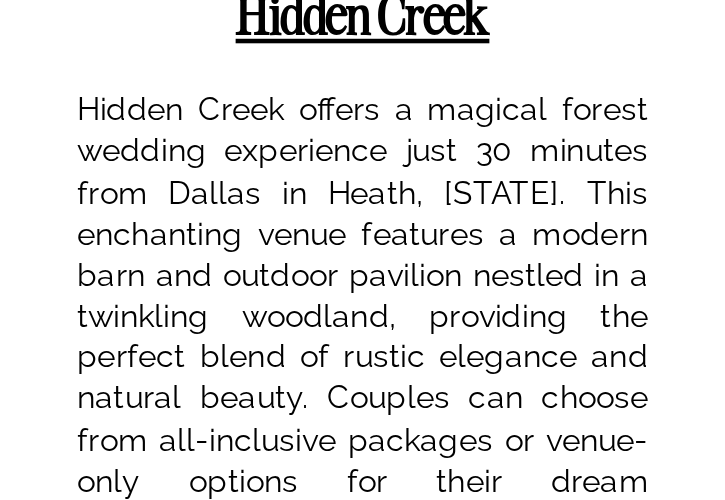 drag, startPoint x: 680, startPoint y: 160, endPoint x: 254, endPoint y: 162, distance: 426.0047 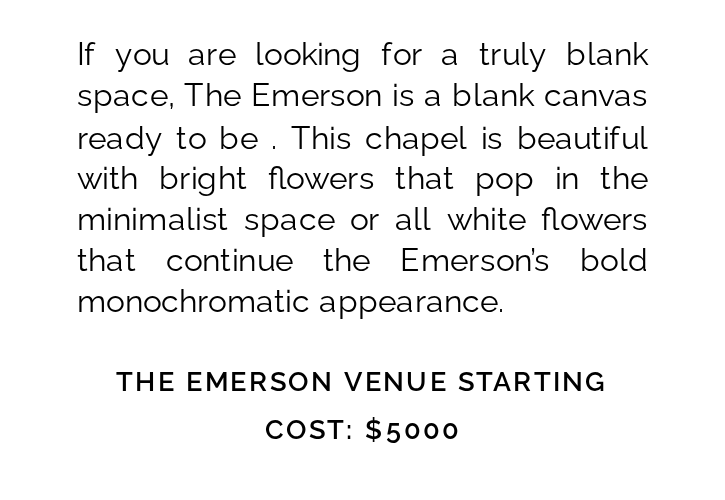 scroll, scrollTop: 39795, scrollLeft: 0, axis: vertical 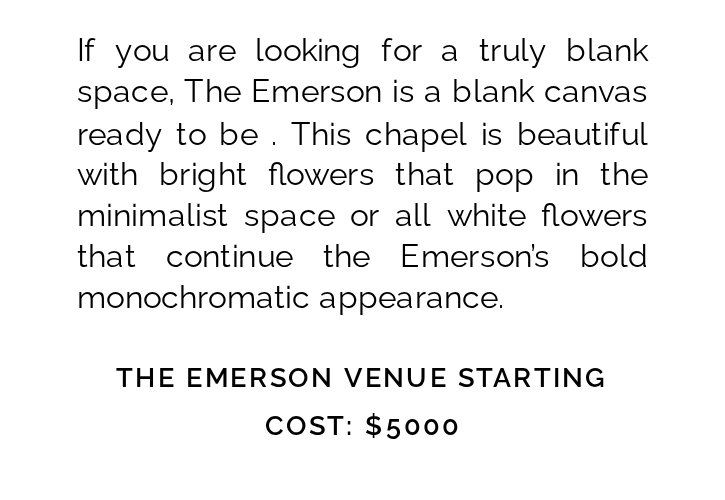 drag, startPoint x: 191, startPoint y: 99, endPoint x: 638, endPoint y: 106, distance: 447.0548 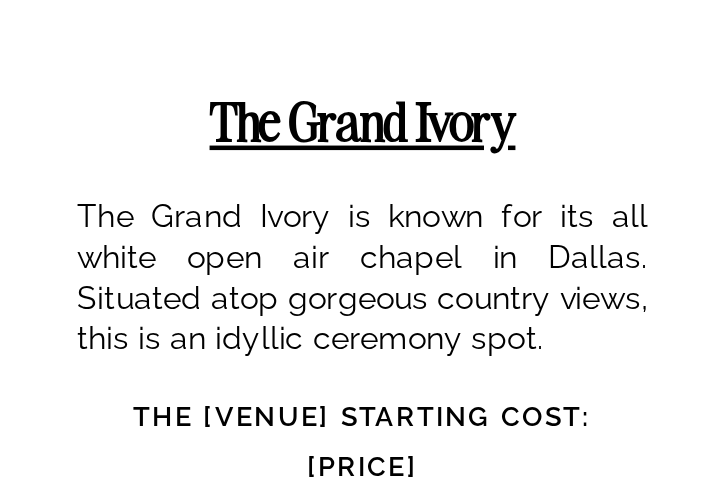 scroll, scrollTop: 40651, scrollLeft: 0, axis: vertical 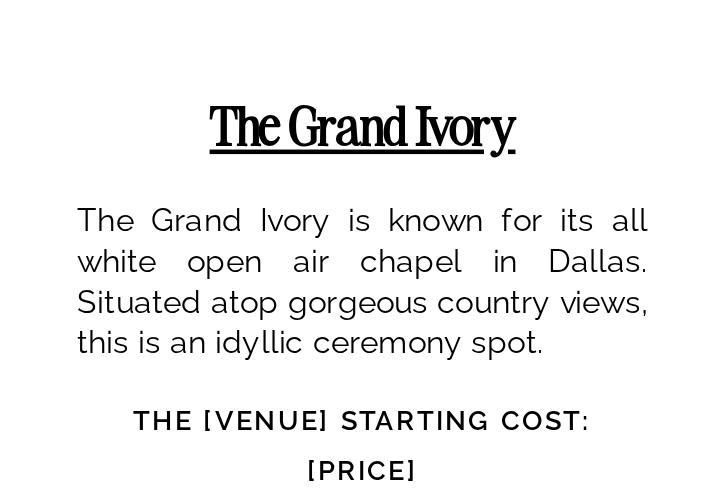 drag, startPoint x: 602, startPoint y: 274, endPoint x: 231, endPoint y: 275, distance: 371.00134 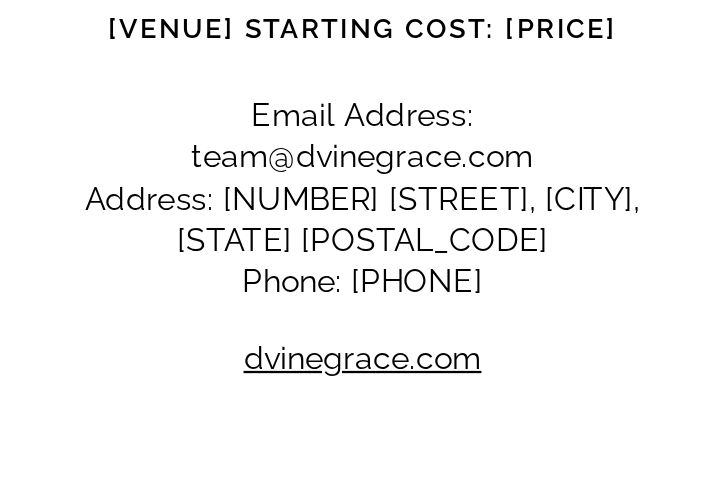 scroll, scrollTop: 41755, scrollLeft: 0, axis: vertical 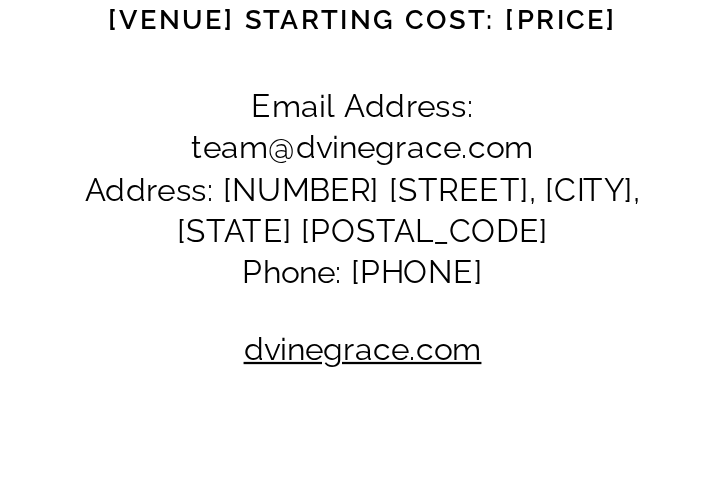 drag, startPoint x: 254, startPoint y: 108, endPoint x: 636, endPoint y: 107, distance: 382.0013 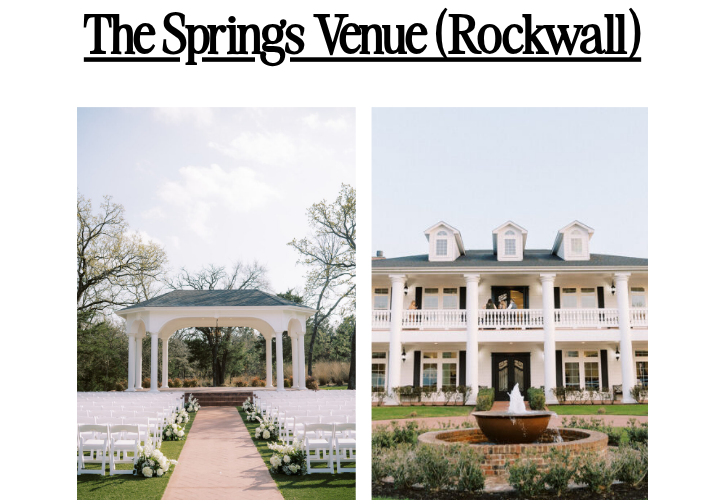 scroll, scrollTop: 42346, scrollLeft: 0, axis: vertical 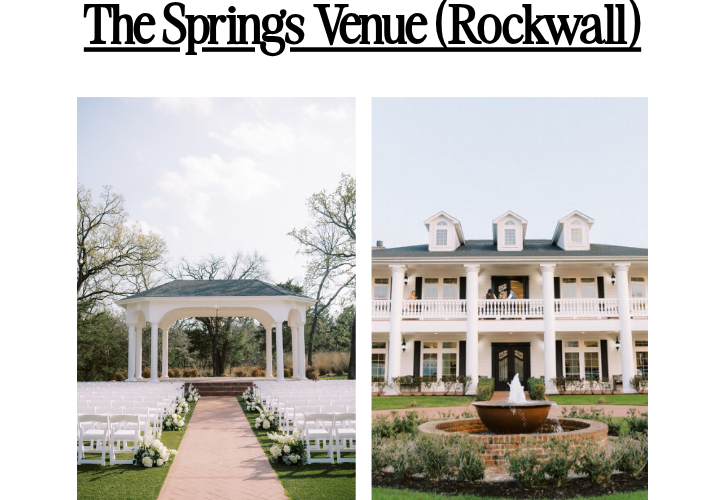 drag, startPoint x: 311, startPoint y: 220, endPoint x: 406, endPoint y: 218, distance: 95.02105 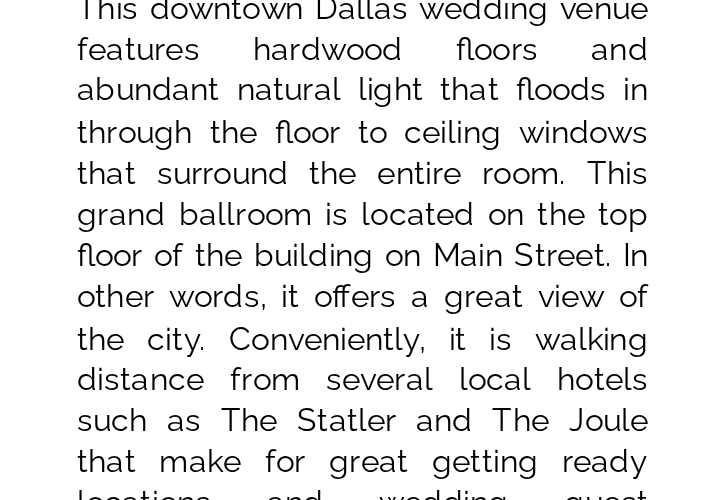 scroll, scrollTop: 43577, scrollLeft: 0, axis: vertical 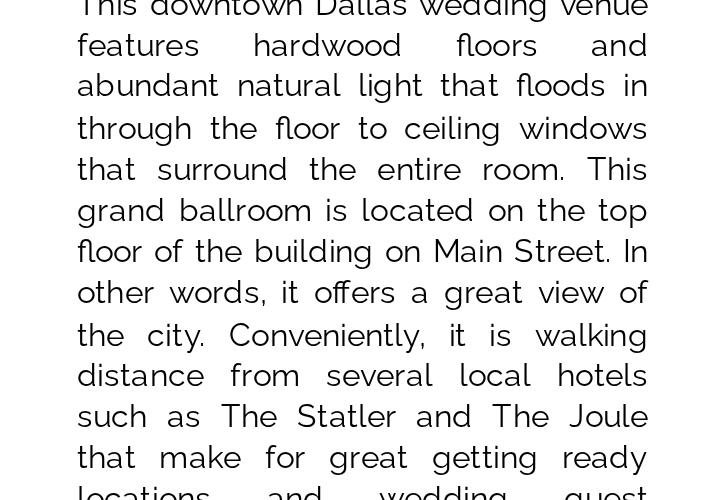 drag, startPoint x: 173, startPoint y: 105, endPoint x: 634, endPoint y: 94, distance: 461.13123 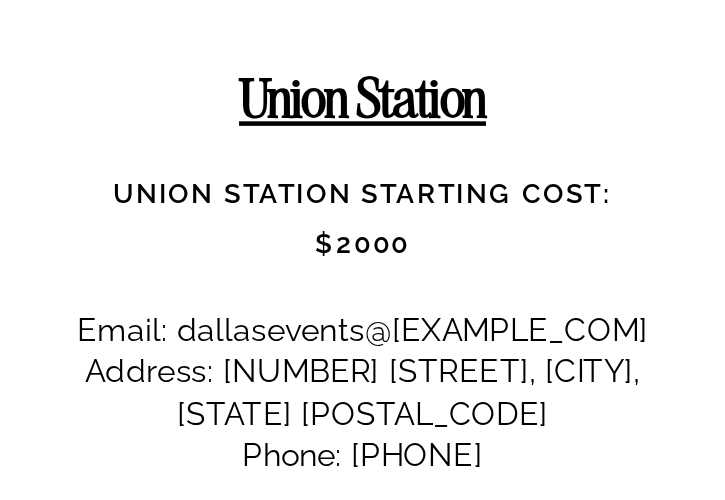 scroll, scrollTop: 45301, scrollLeft: 0, axis: vertical 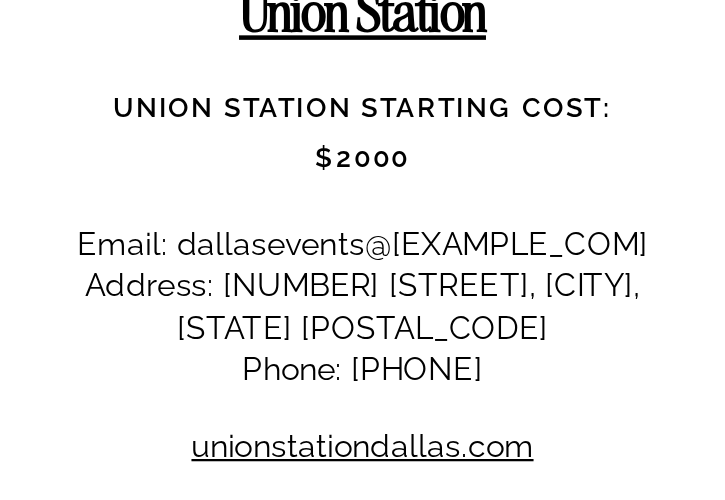 drag, startPoint x: 196, startPoint y: 167, endPoint x: 553, endPoint y: 172, distance: 357.035 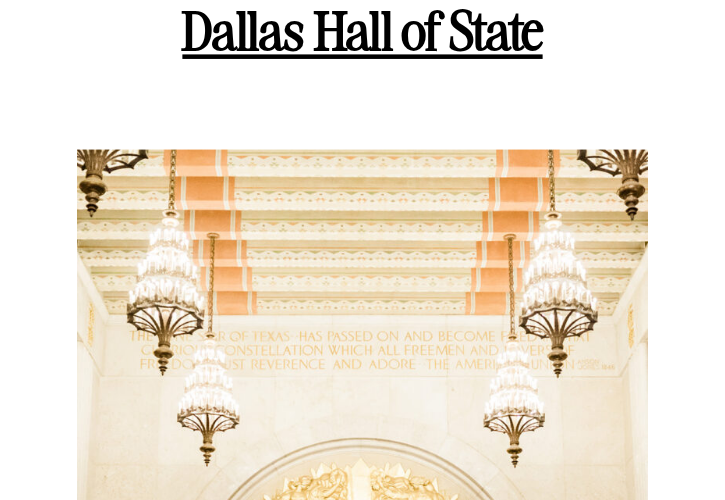 scroll, scrollTop: 46032, scrollLeft: 0, axis: vertical 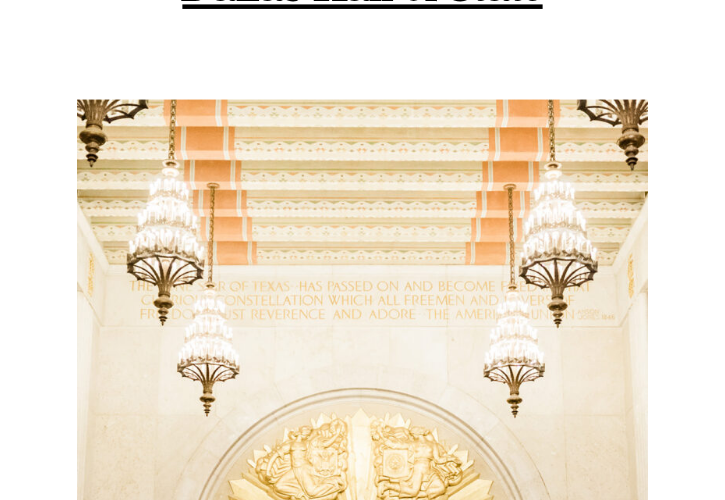 drag, startPoint x: 116, startPoint y: 178, endPoint x: 608, endPoint y: 178, distance: 492 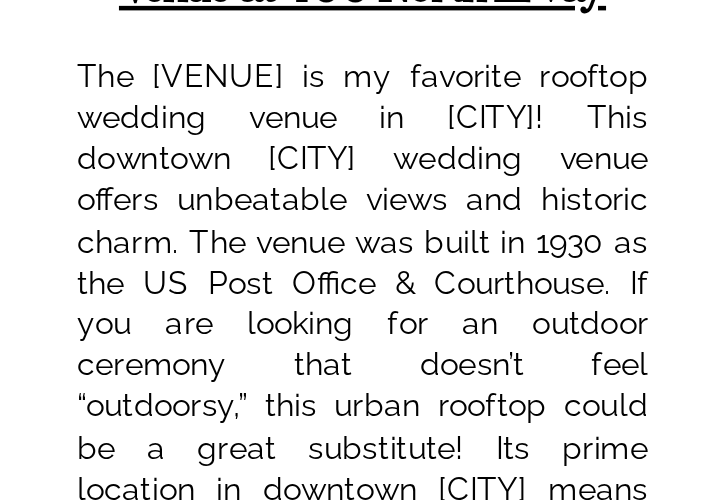scroll, scrollTop: 47612, scrollLeft: 0, axis: vertical 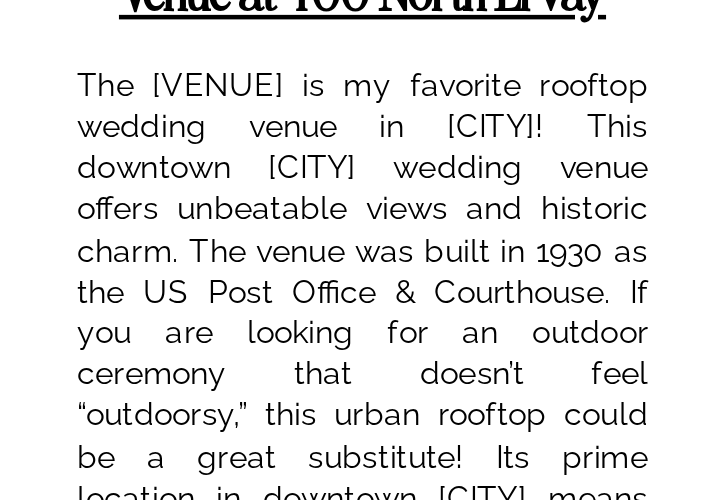 drag, startPoint x: 260, startPoint y: 186, endPoint x: 586, endPoint y: 188, distance: 326.00613 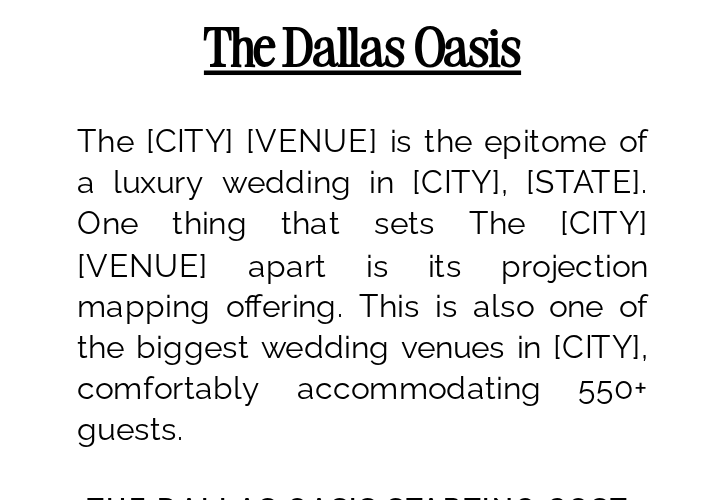 scroll, scrollTop: 48963, scrollLeft: 0, axis: vertical 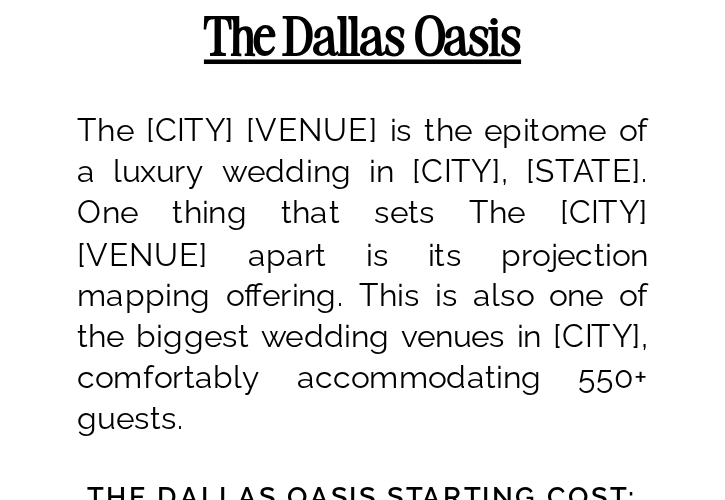 drag, startPoint x: 306, startPoint y: 157, endPoint x: 633, endPoint y: 150, distance: 327.07492 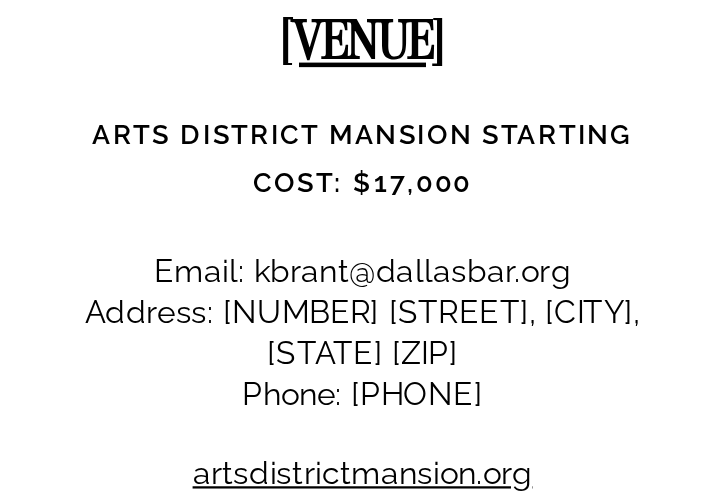 scroll, scrollTop: 50022, scrollLeft: 0, axis: vertical 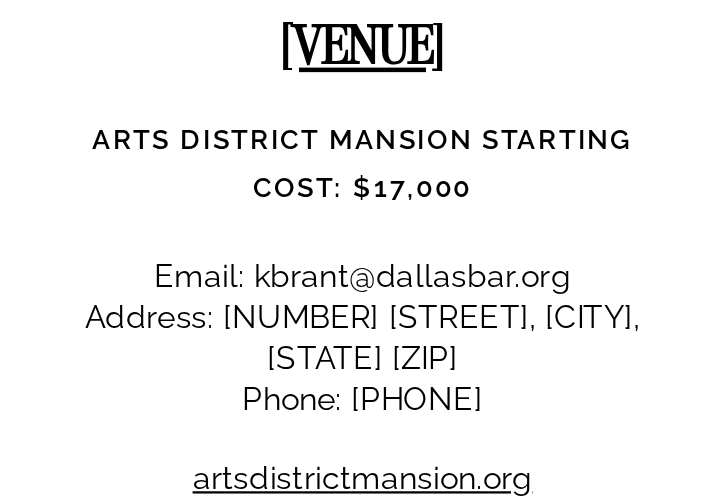 drag, startPoint x: 254, startPoint y: 158, endPoint x: 557, endPoint y: 156, distance: 303.0066 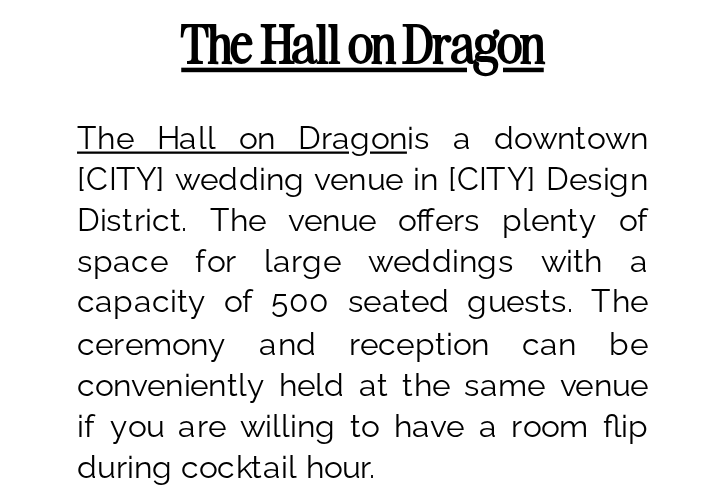 scroll, scrollTop: 50723, scrollLeft: 0, axis: vertical 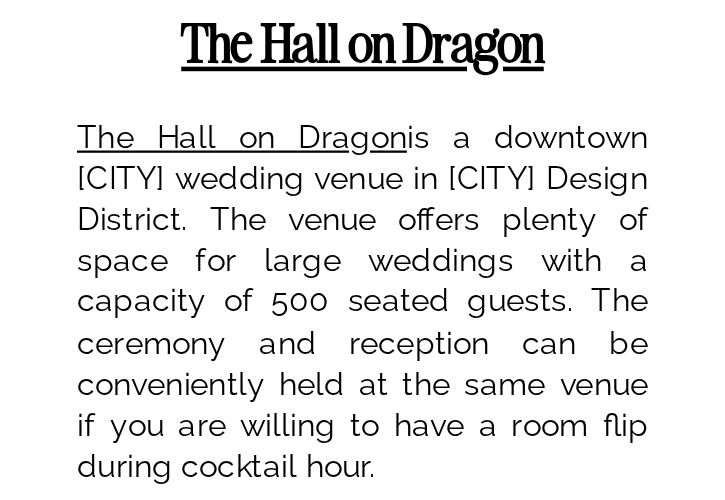 drag, startPoint x: 257, startPoint y: 157, endPoint x: 585, endPoint y: 163, distance: 328.05487 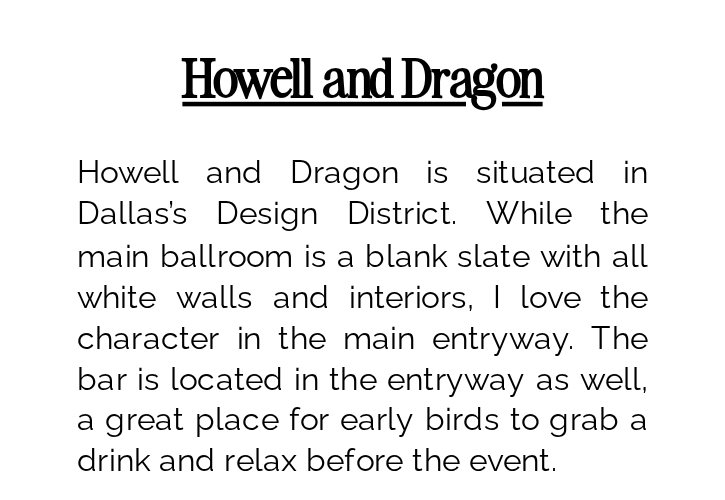 scroll, scrollTop: 52367, scrollLeft: 0, axis: vertical 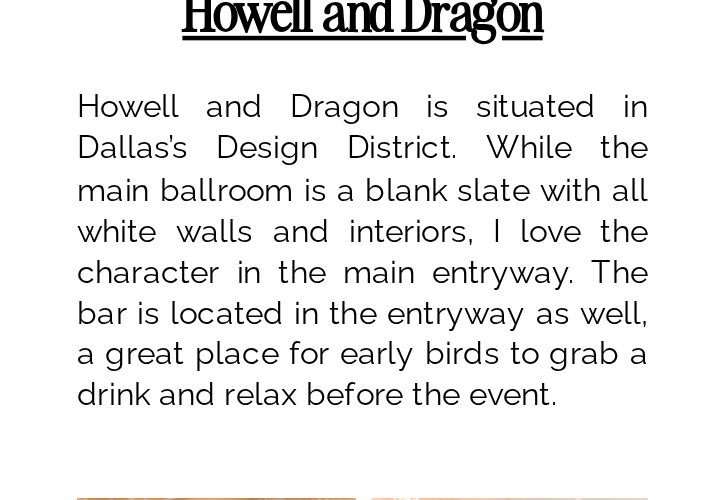 drag, startPoint x: 212, startPoint y: 129, endPoint x: 600, endPoint y: 133, distance: 388.02063 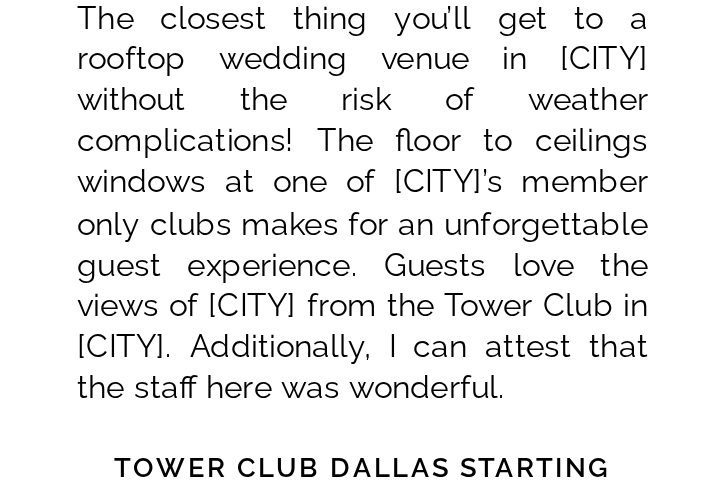scroll, scrollTop: 53766, scrollLeft: 0, axis: vertical 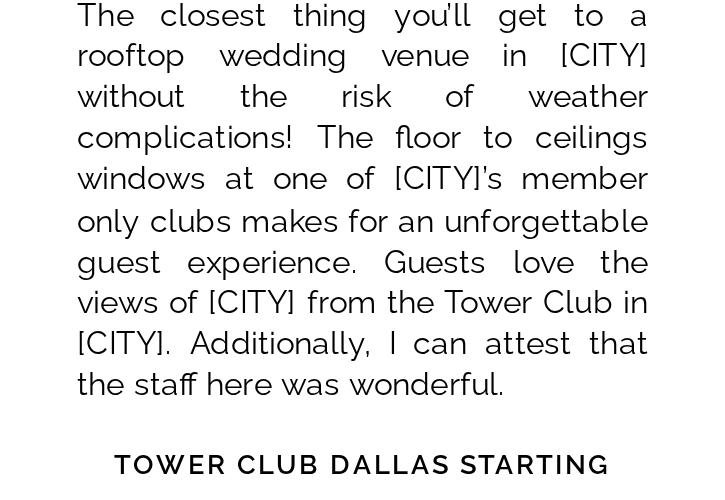 drag, startPoint x: 614, startPoint y: 89, endPoint x: 205, endPoint y: 90, distance: 409.00122 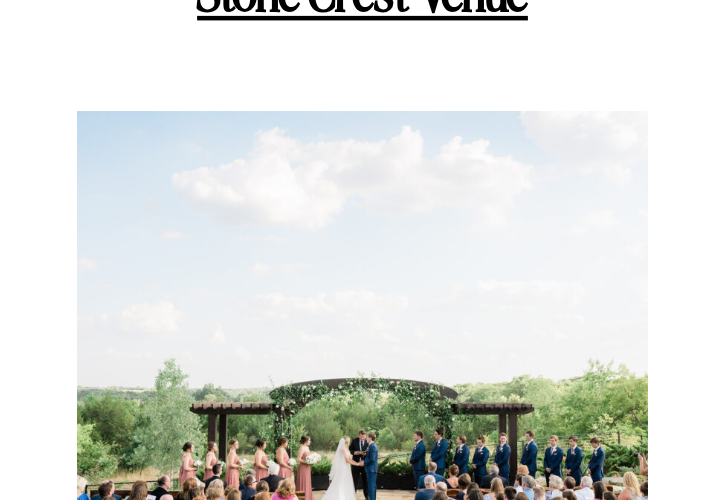 scroll, scrollTop: 54795, scrollLeft: 0, axis: vertical 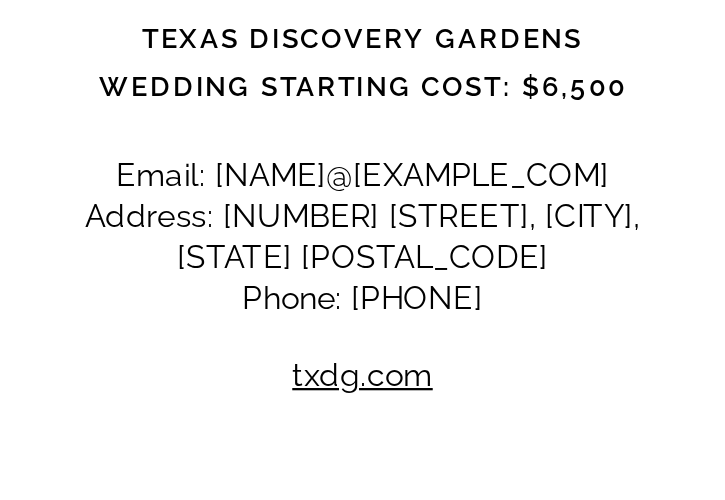 drag, startPoint x: 621, startPoint y: 14, endPoint x: 205, endPoint y: 164, distance: 442.21713 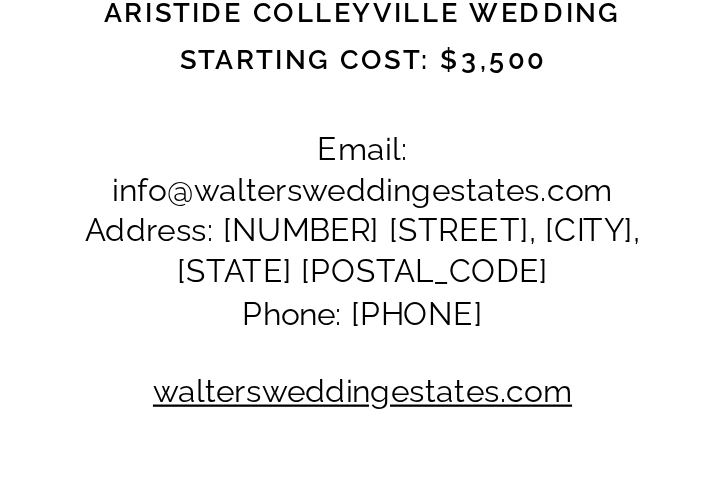 scroll, scrollTop: 56638, scrollLeft: 0, axis: vertical 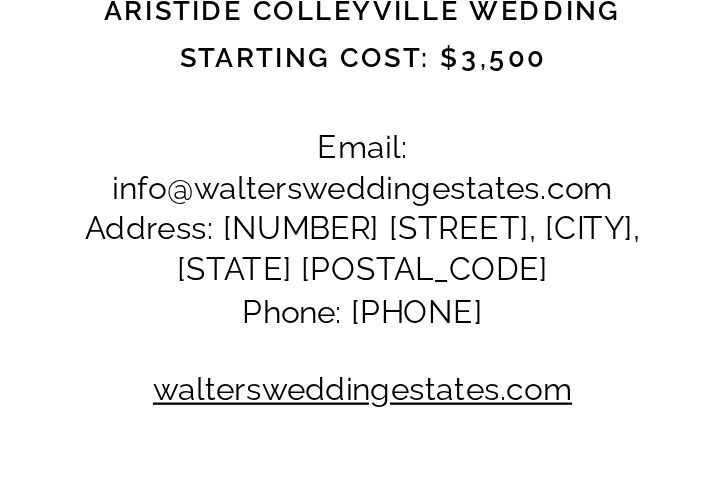 drag, startPoint x: 289, startPoint y: 120, endPoint x: 526, endPoint y: 135, distance: 237.47421 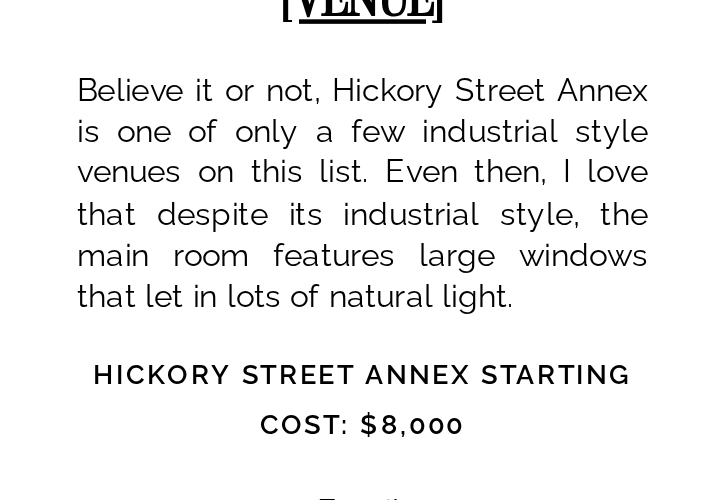 scroll, scrollTop: 57221, scrollLeft: 0, axis: vertical 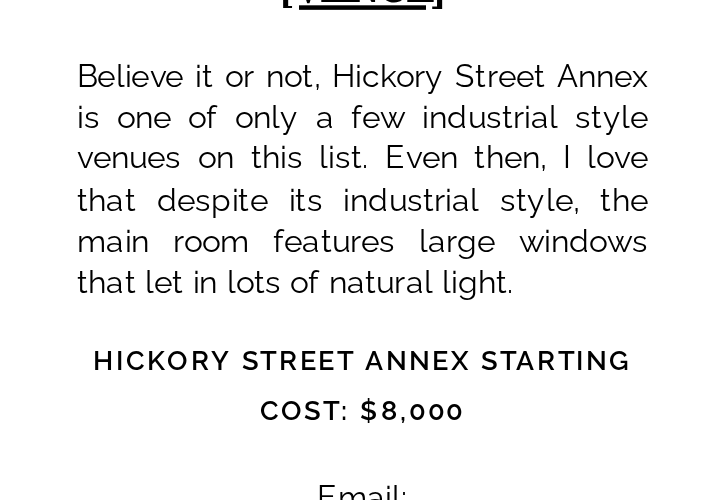 drag, startPoint x: 173, startPoint y: 194, endPoint x: 615, endPoint y: 199, distance: 442.0283 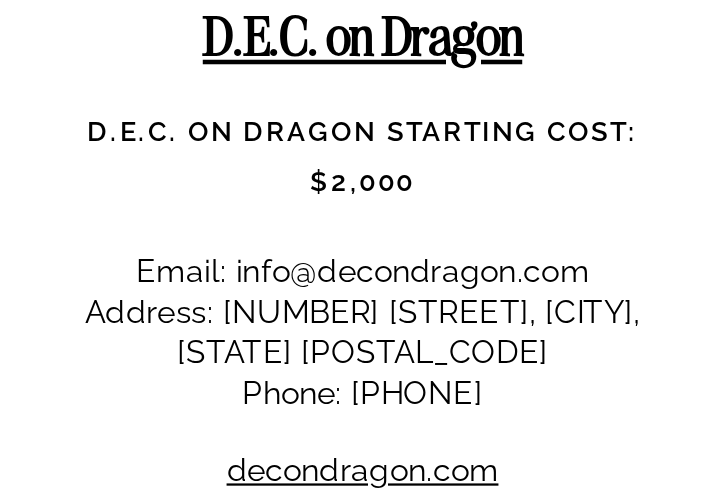 scroll, scrollTop: 58102, scrollLeft: 0, axis: vertical 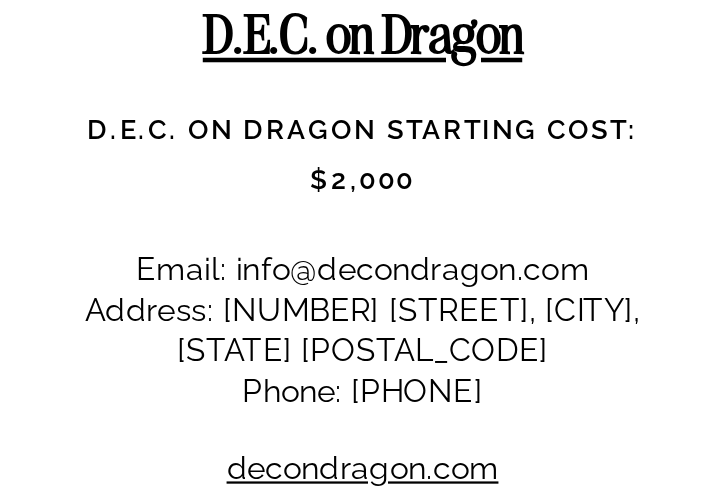 drag, startPoint x: 104, startPoint y: 247, endPoint x: 618, endPoint y: 252, distance: 514.0243 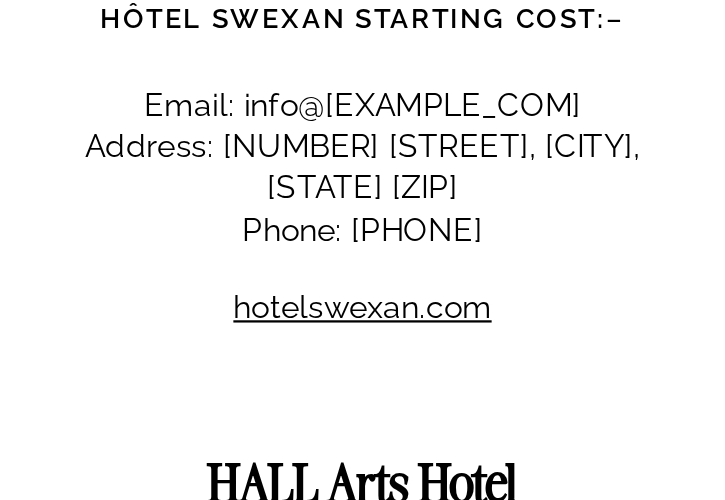 scroll, scrollTop: 58828, scrollLeft: 0, axis: vertical 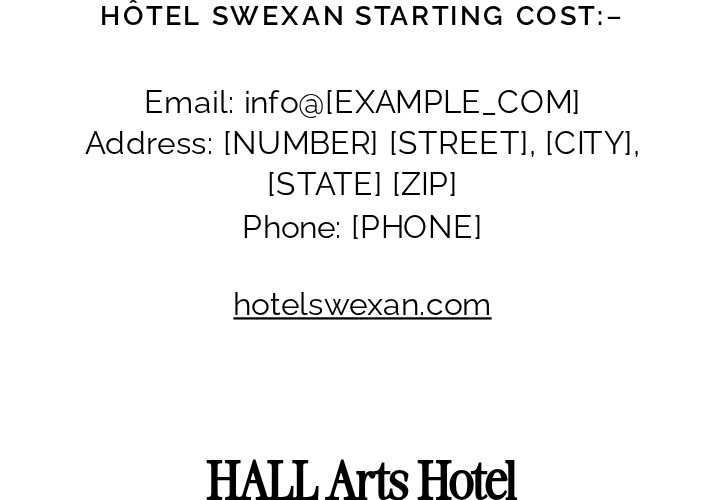 drag, startPoint x: 237, startPoint y: 130, endPoint x: 583, endPoint y: 142, distance: 346.20804 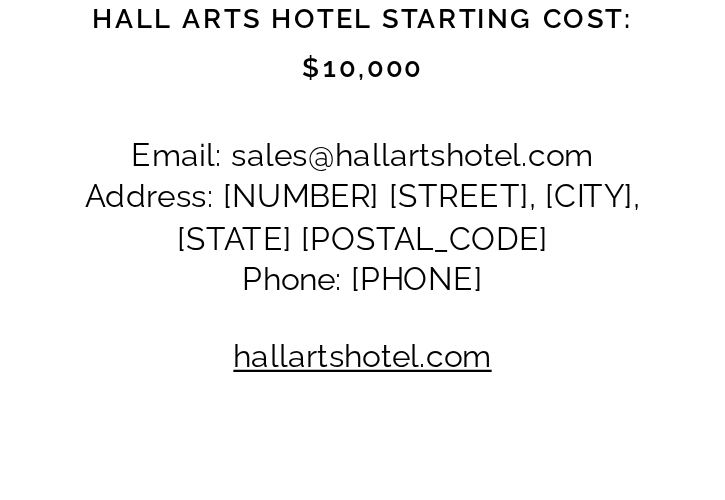 scroll, scrollTop: 59390, scrollLeft: 0, axis: vertical 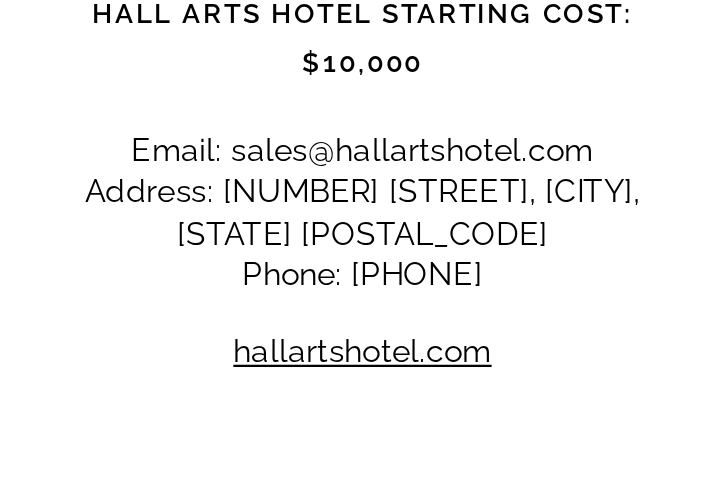 drag, startPoint x: 240, startPoint y: 139, endPoint x: 579, endPoint y: 137, distance: 339.0059 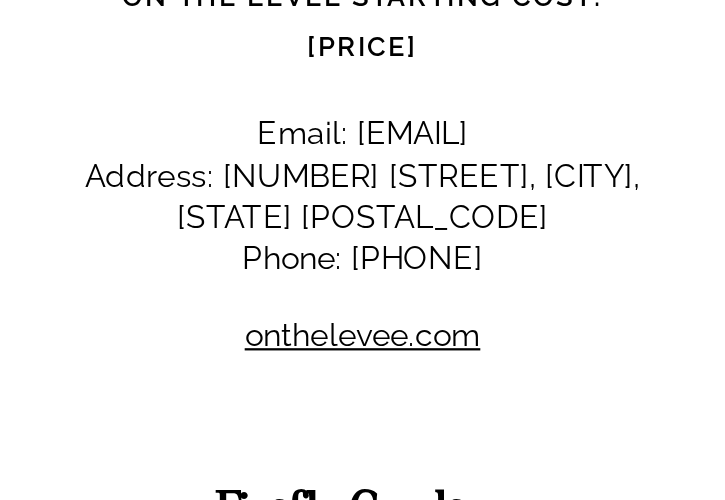 scroll, scrollTop: 60017, scrollLeft: 0, axis: vertical 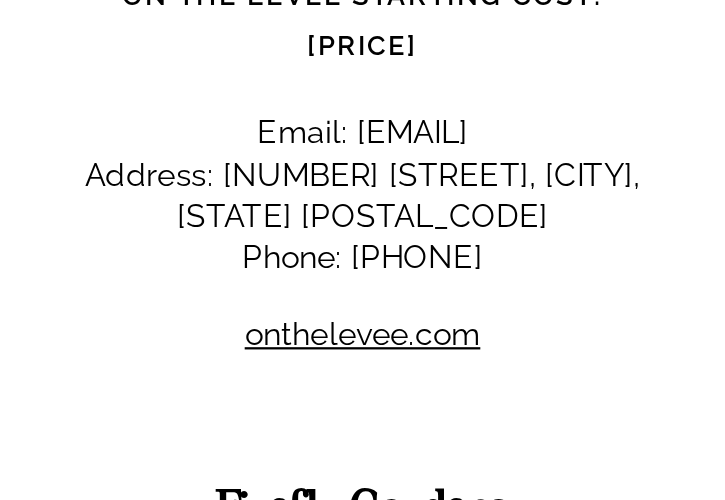 drag, startPoint x: 232, startPoint y: 115, endPoint x: 585, endPoint y: 117, distance: 353.00568 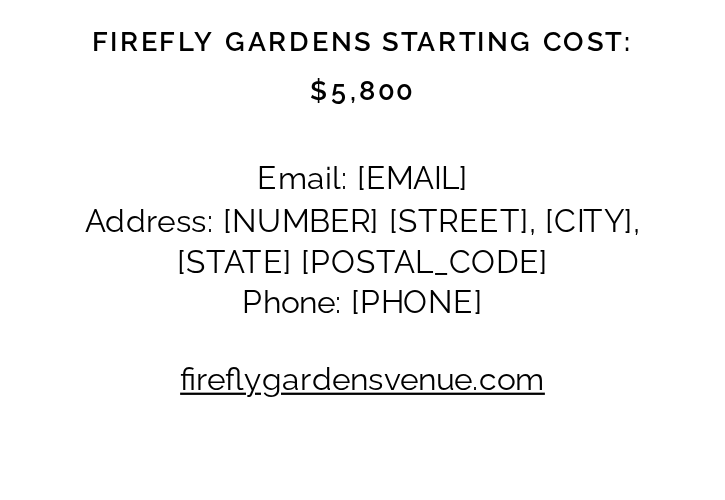 scroll, scrollTop: 60585, scrollLeft: 0, axis: vertical 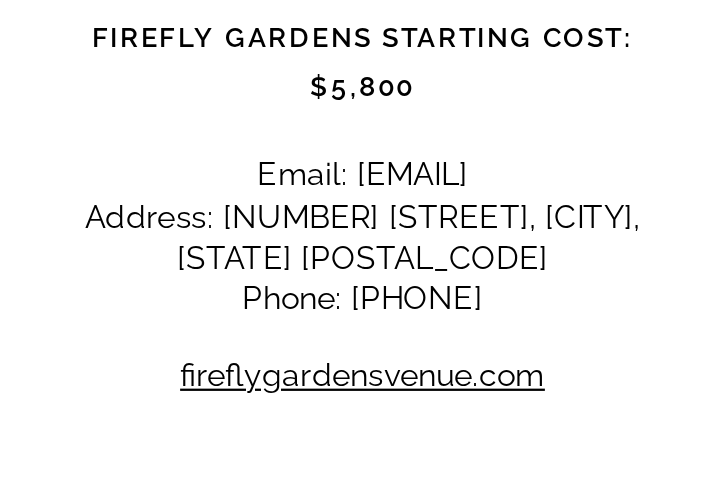 drag, startPoint x: 483, startPoint y: 160, endPoint x: 255, endPoint y: 162, distance: 228.00877 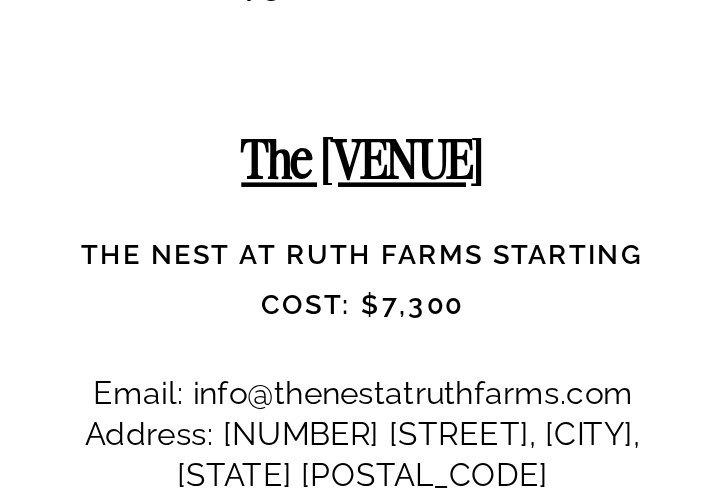 scroll, scrollTop: 60981, scrollLeft: 0, axis: vertical 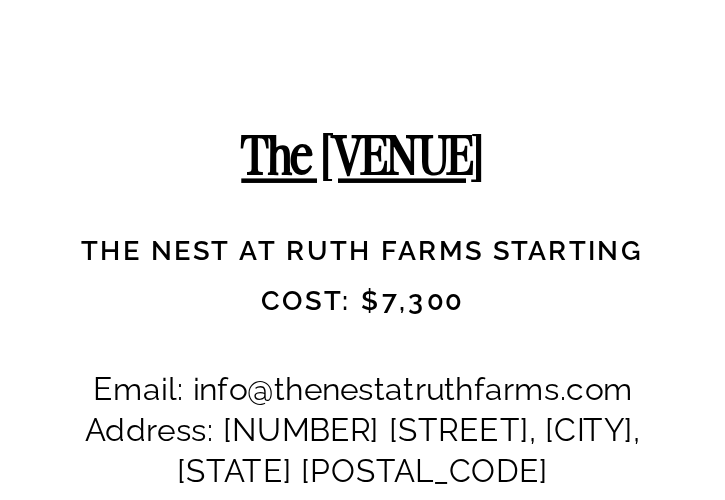 drag, startPoint x: 631, startPoint y: 410, endPoint x: 98, endPoint y: 419, distance: 533.076 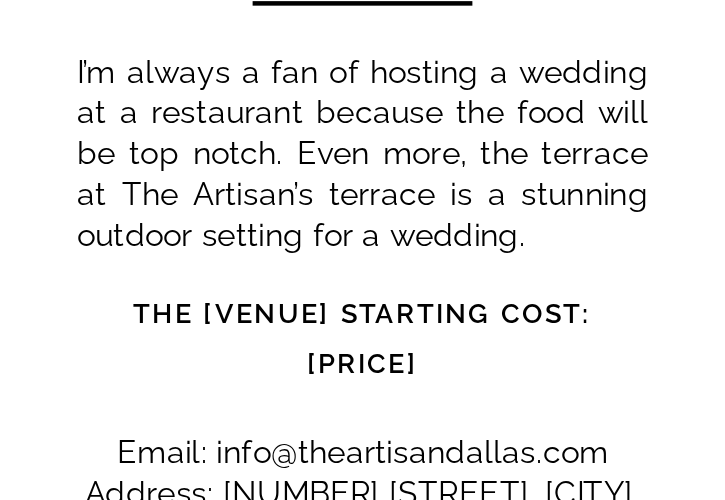 scroll, scrollTop: 61795, scrollLeft: 0, axis: vertical 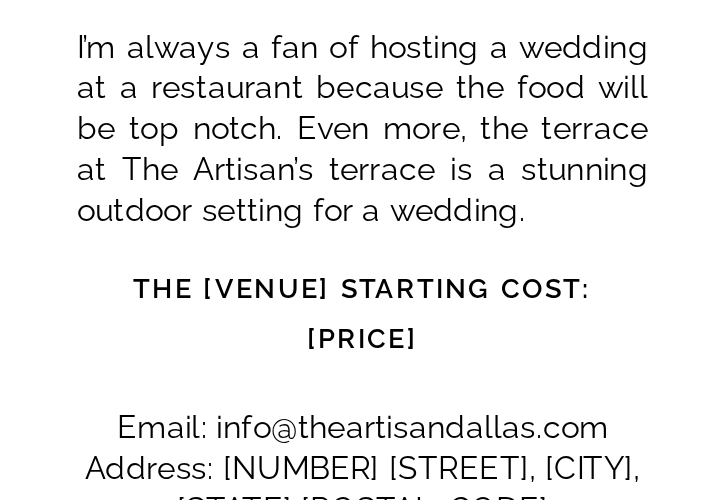 drag, startPoint x: 543, startPoint y: 206, endPoint x: 197, endPoint y: 218, distance: 346.20804 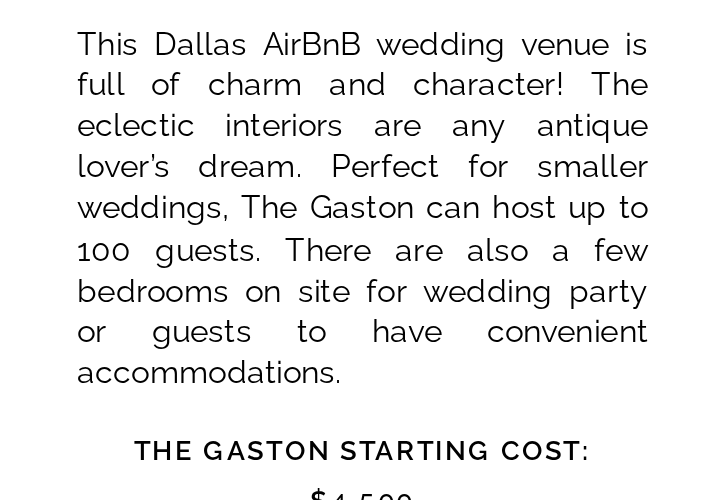 scroll, scrollTop: 62656, scrollLeft: 0, axis: vertical 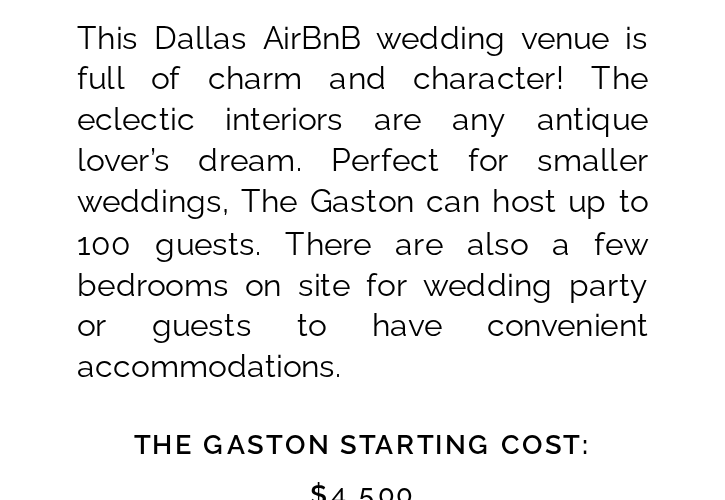 drag, startPoint x: 598, startPoint y: 203, endPoint x: 218, endPoint y: 202, distance: 380.0013 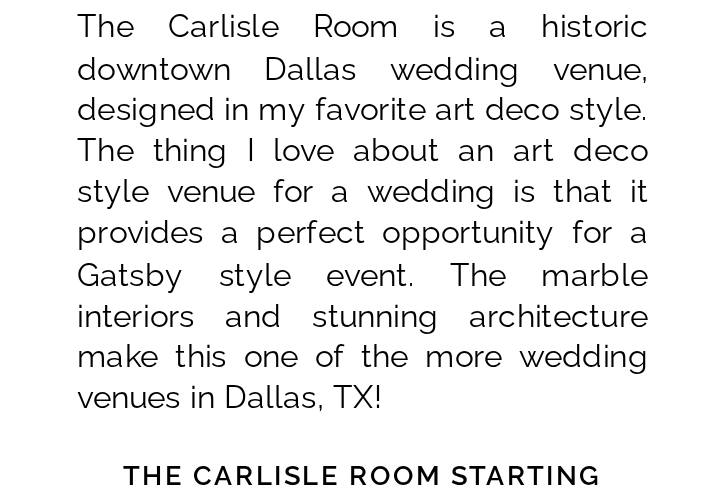 scroll, scrollTop: 63688, scrollLeft: 0, axis: vertical 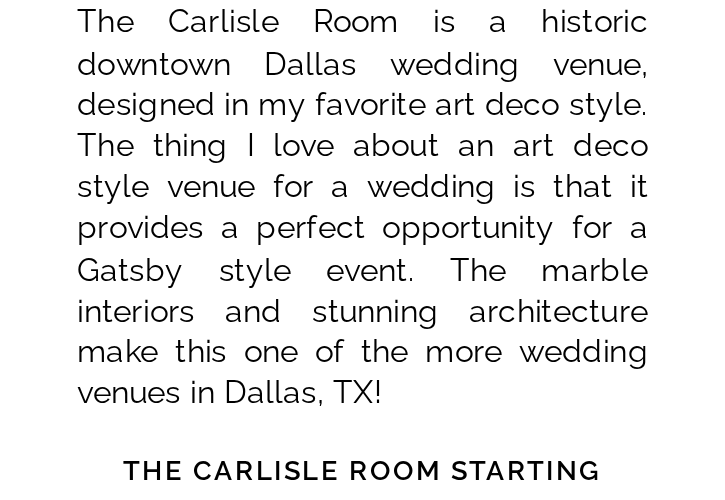 drag, startPoint x: 573, startPoint y: 179, endPoint x: 258, endPoint y: 187, distance: 315.10156 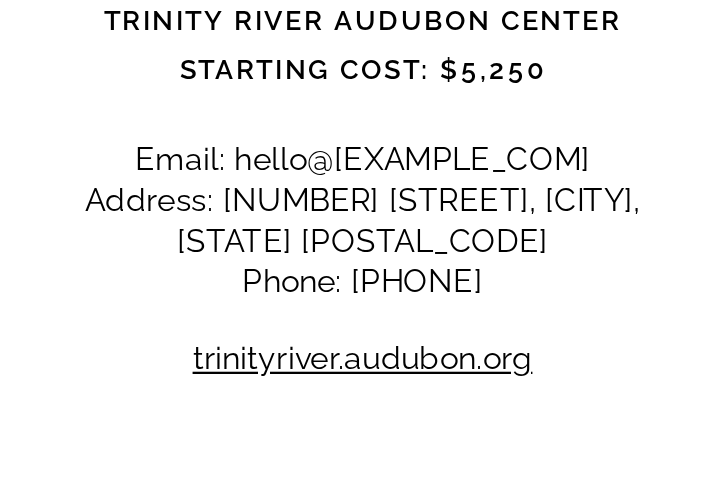 scroll, scrollTop: 64751, scrollLeft: 0, axis: vertical 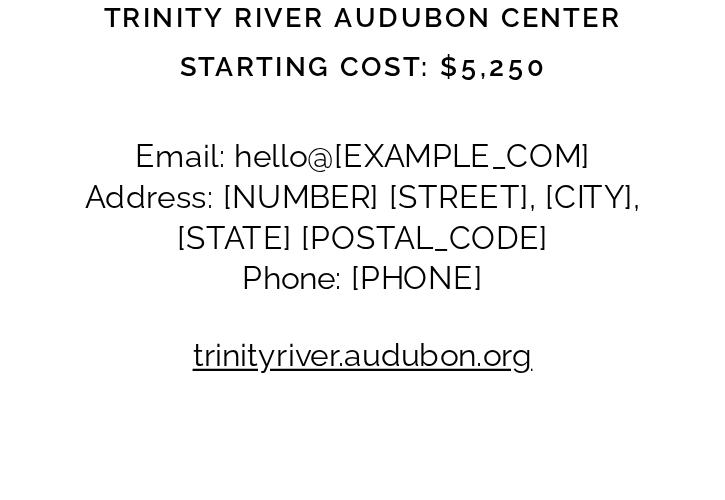 drag, startPoint x: 630, startPoint y: 173, endPoint x: 197, endPoint y: 177, distance: 433.01846 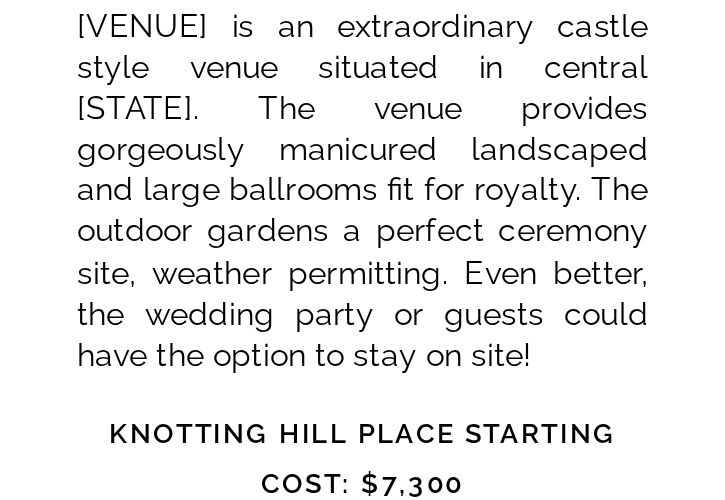 scroll, scrollTop: 65353, scrollLeft: 0, axis: vertical 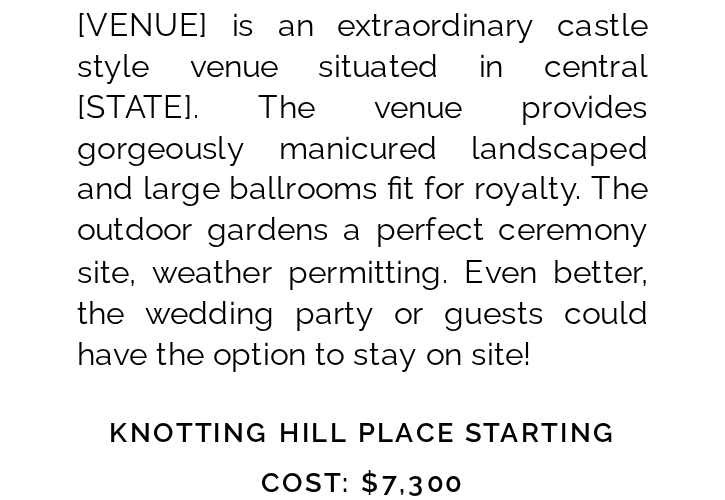 drag, startPoint x: 633, startPoint y: 197, endPoint x: 185, endPoint y: 200, distance: 448.01004 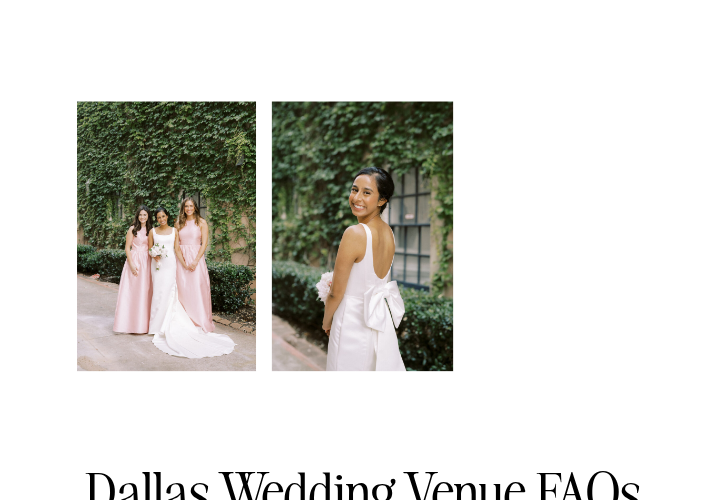 scroll, scrollTop: 66302, scrollLeft: 0, axis: vertical 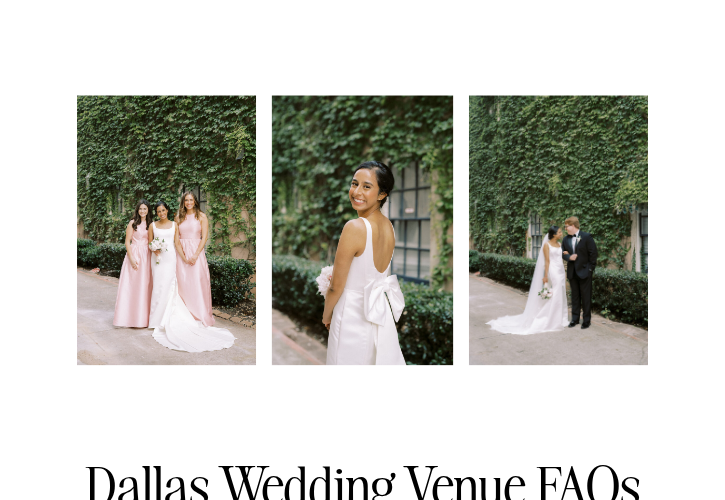 drag, startPoint x: 602, startPoint y: 258, endPoint x: 212, endPoint y: 262, distance: 390.0205 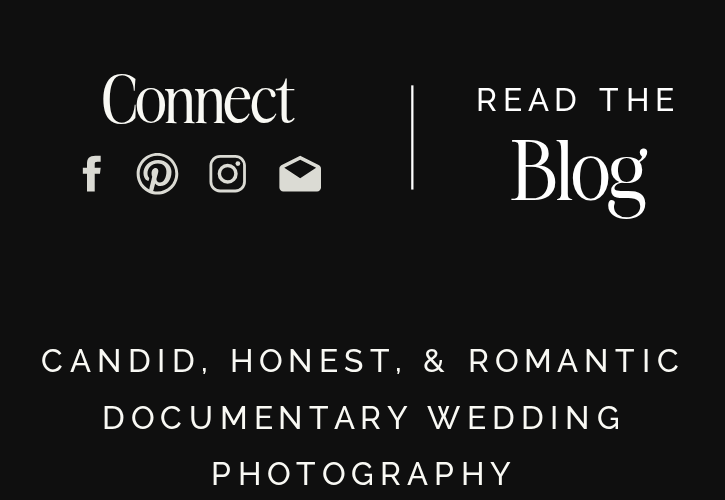 scroll, scrollTop: 79993, scrollLeft: 0, axis: vertical 